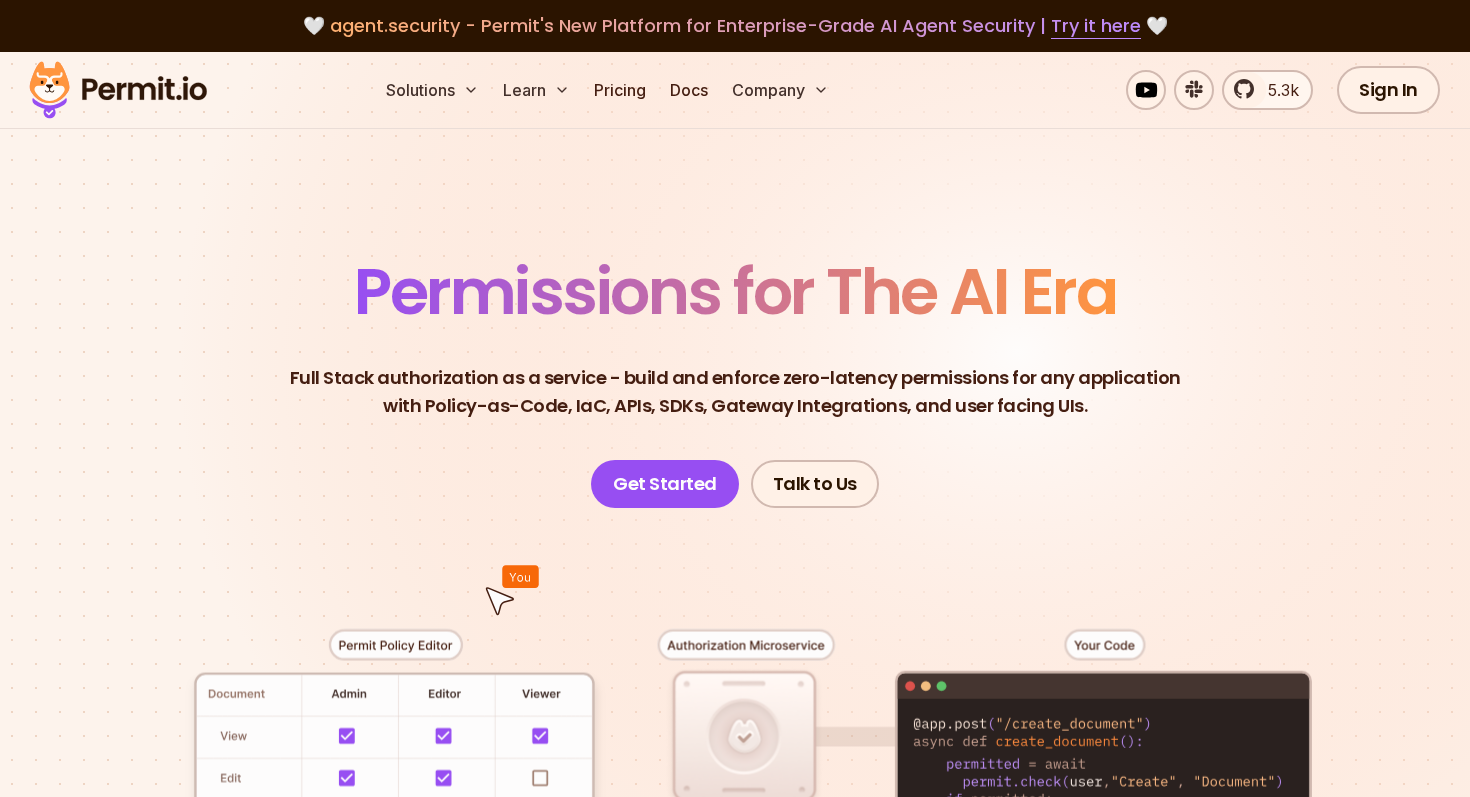 scroll, scrollTop: 128, scrollLeft: 0, axis: vertical 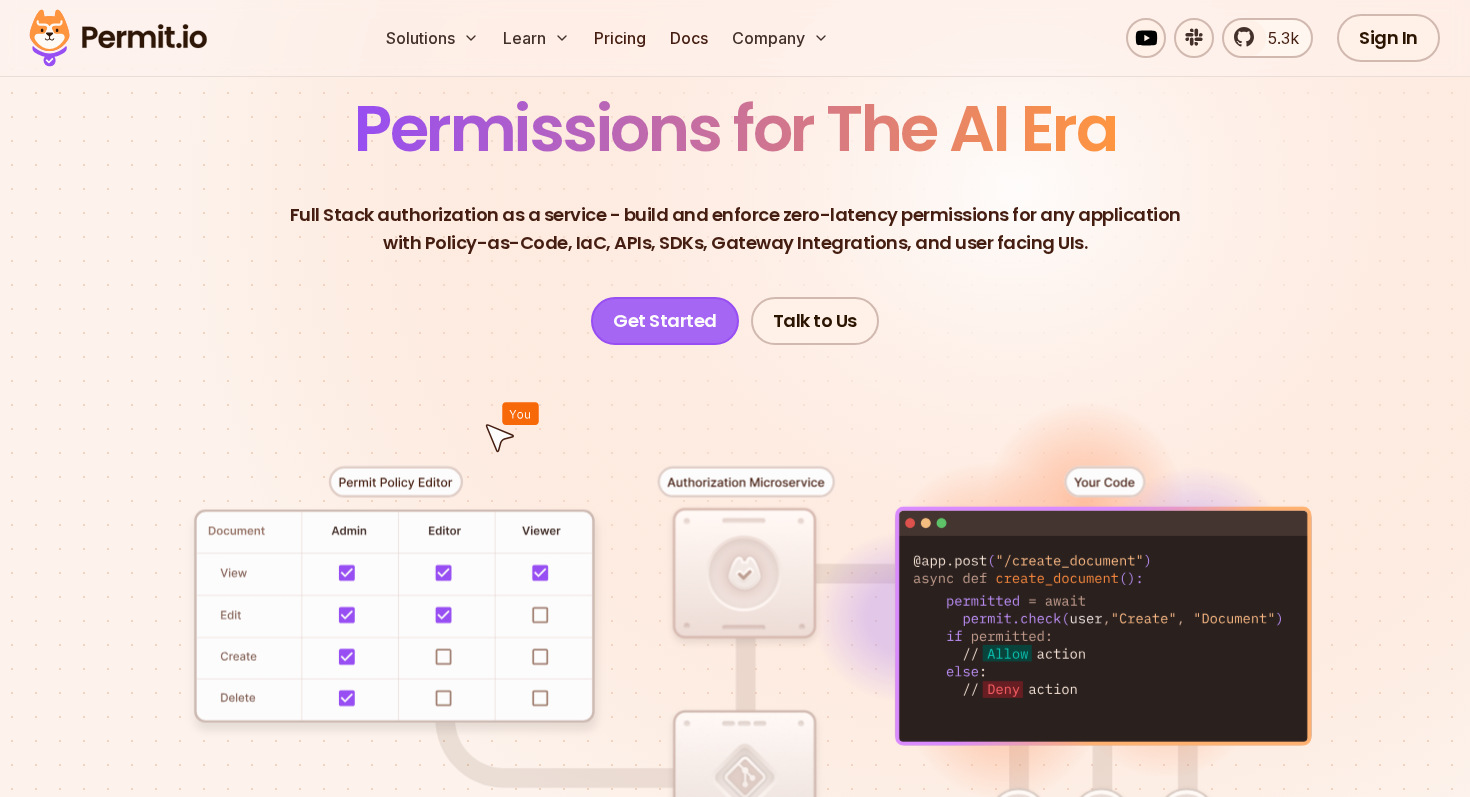 click on "Get Started" at bounding box center [665, 321] 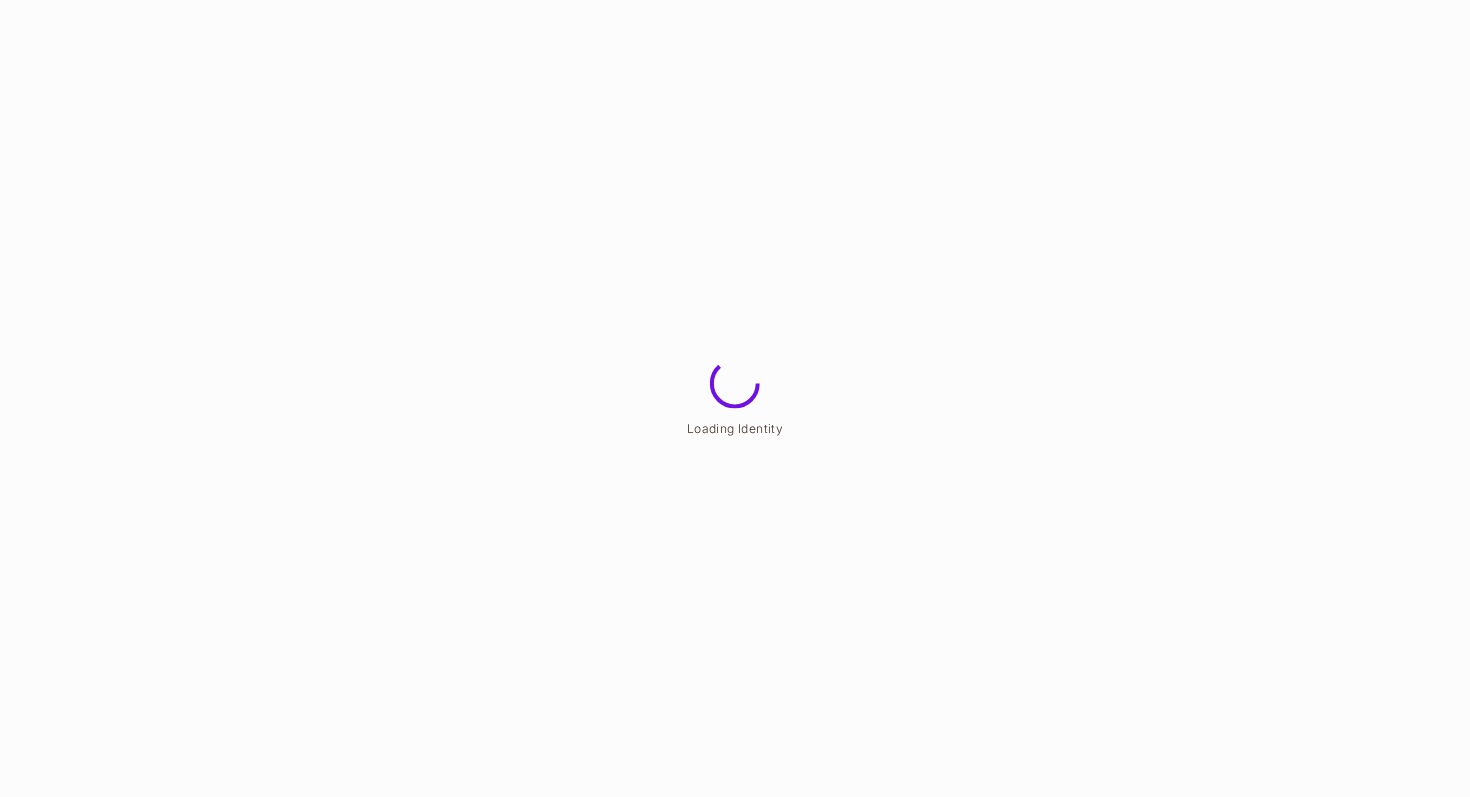 scroll, scrollTop: 0, scrollLeft: 0, axis: both 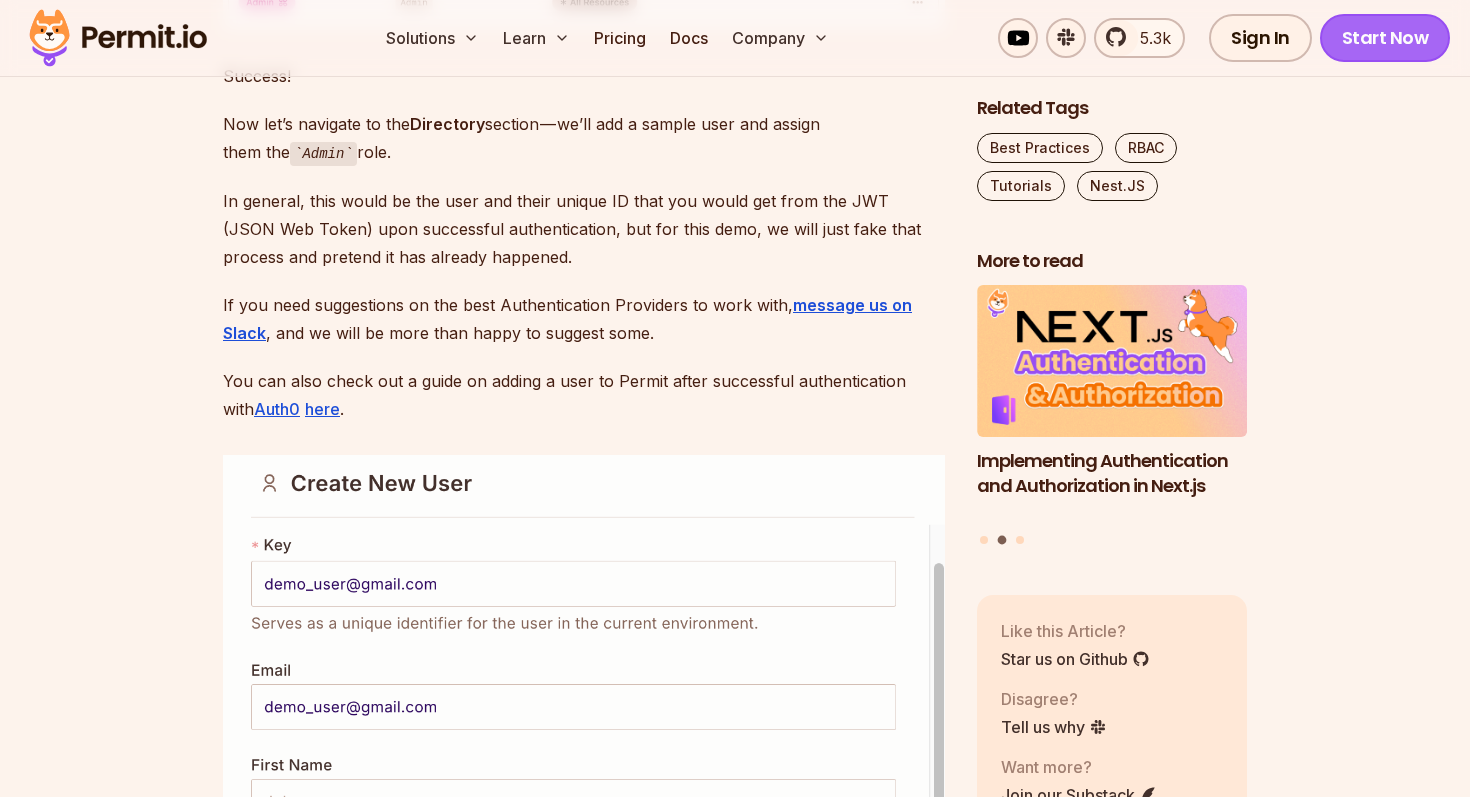 click on "Start Now" at bounding box center (1385, 38) 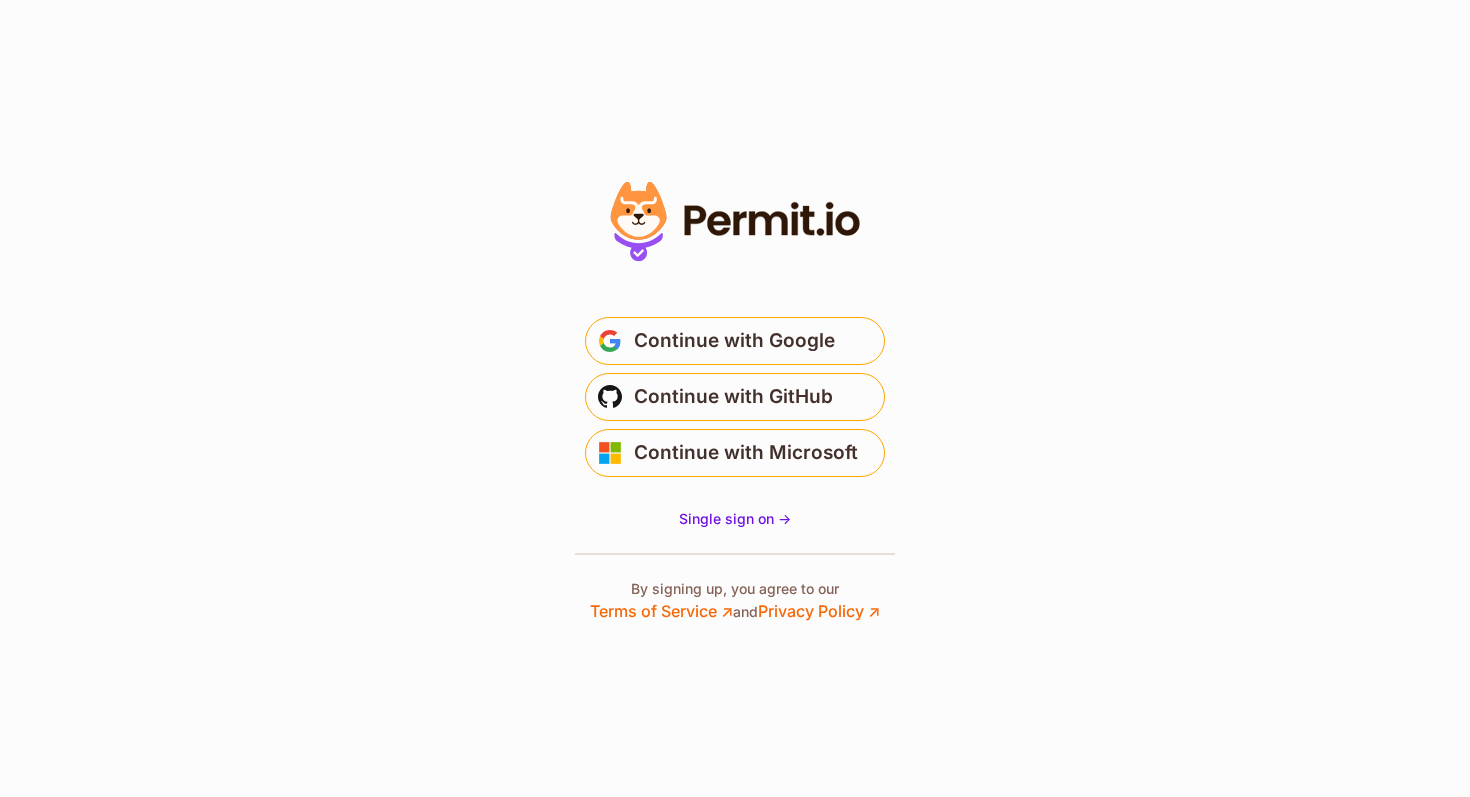 scroll, scrollTop: 0, scrollLeft: 0, axis: both 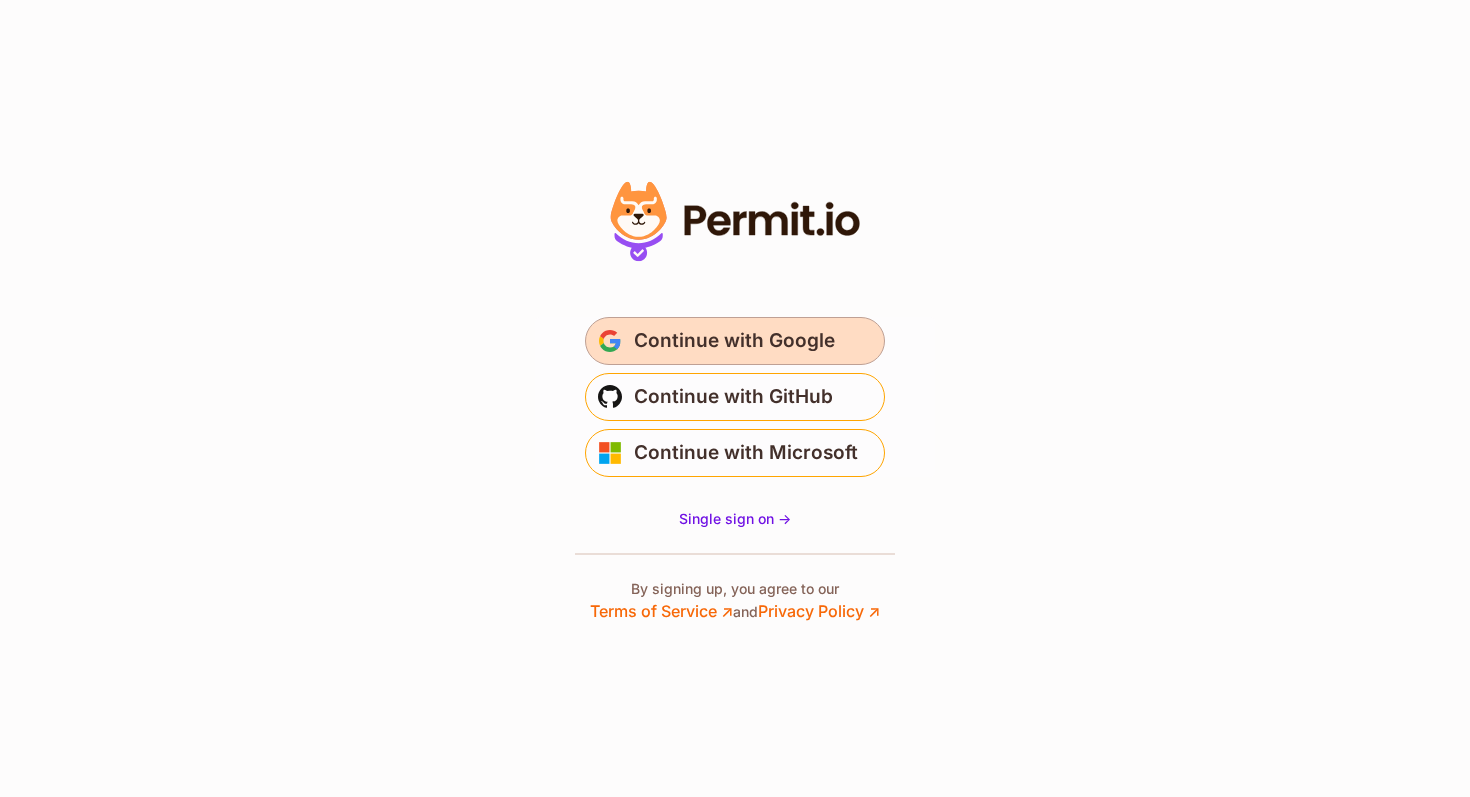 click on "Continue with Google" at bounding box center [734, 341] 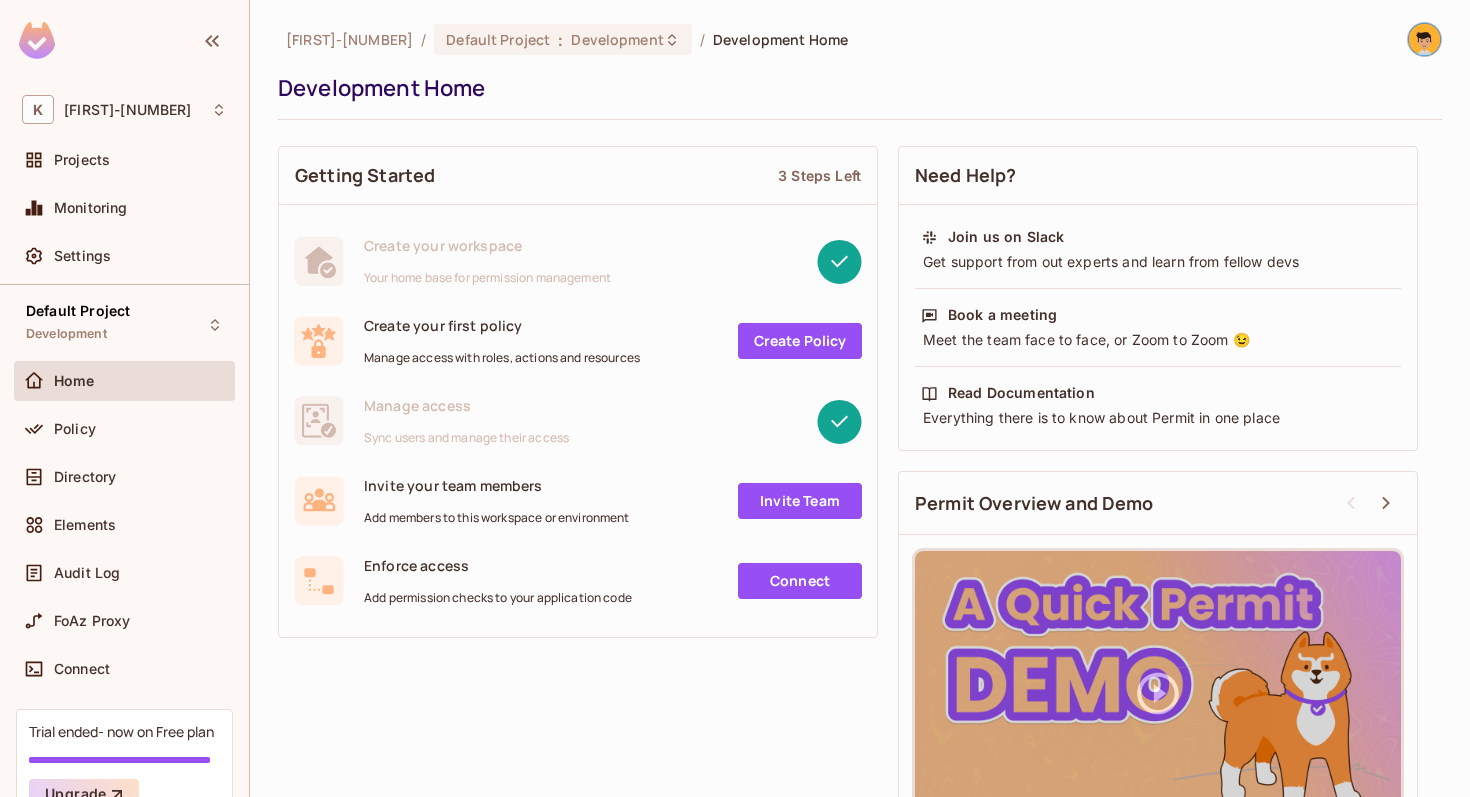 scroll, scrollTop: 0, scrollLeft: 0, axis: both 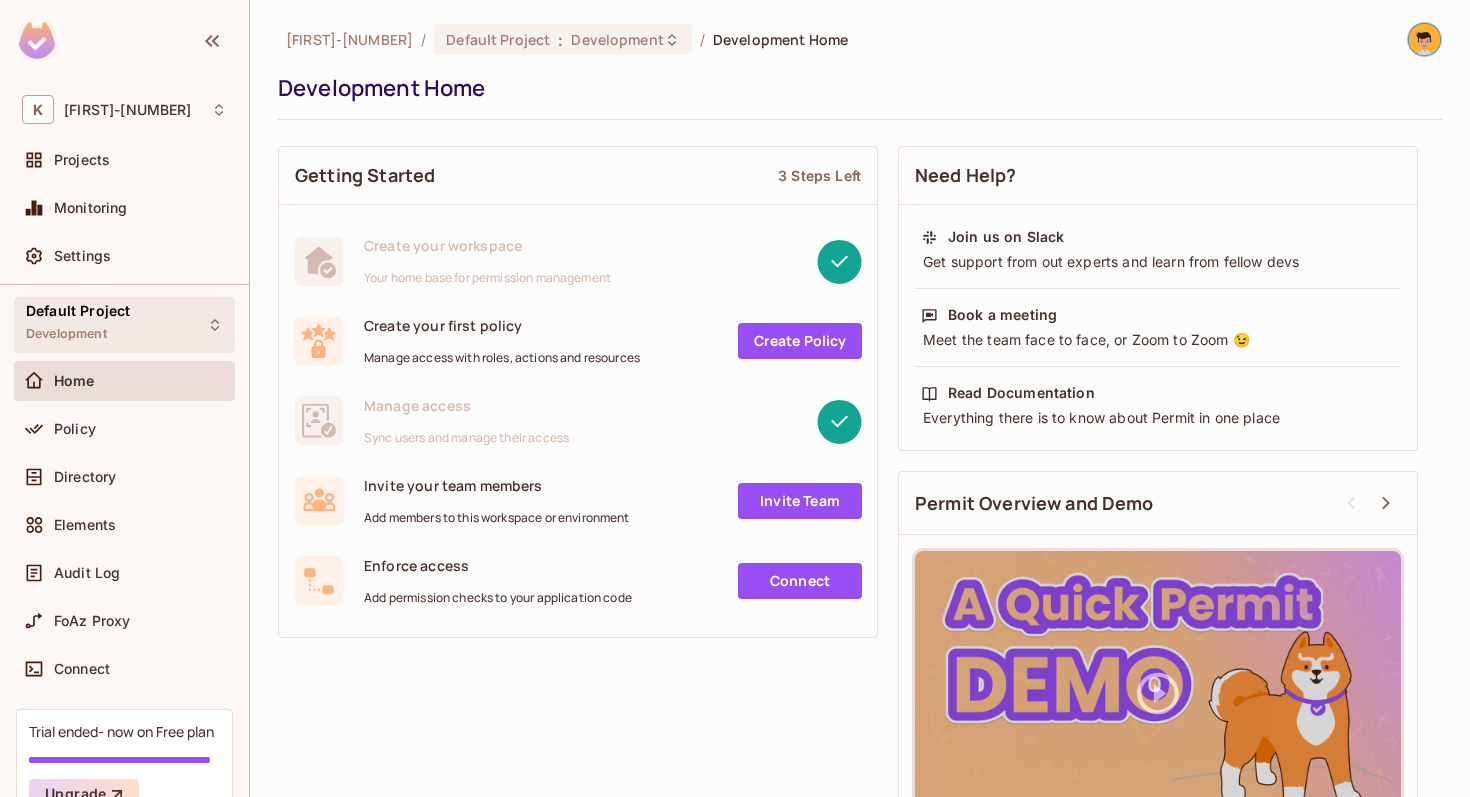 click on "Default Project Development" at bounding box center [124, 324] 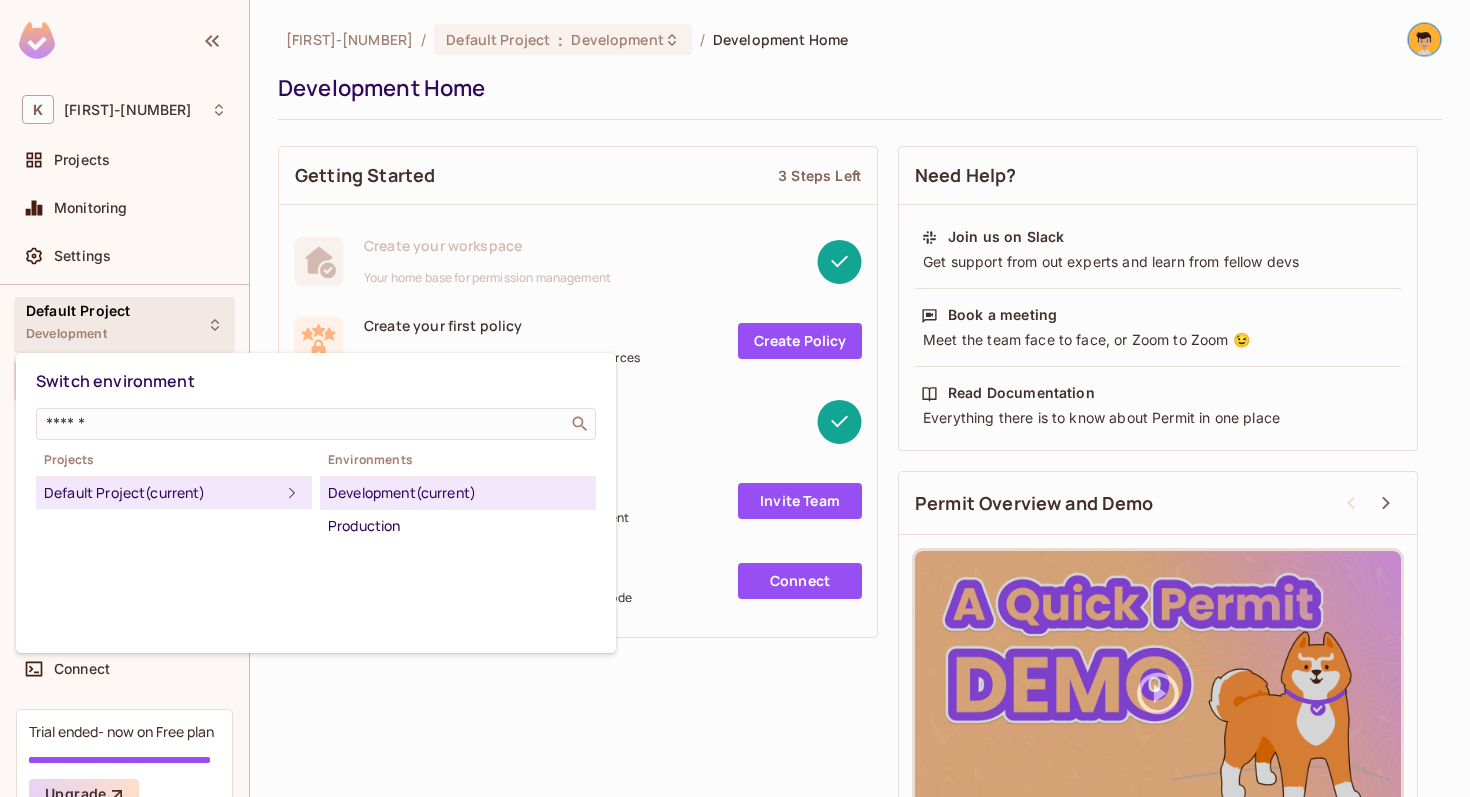 click at bounding box center [735, 398] 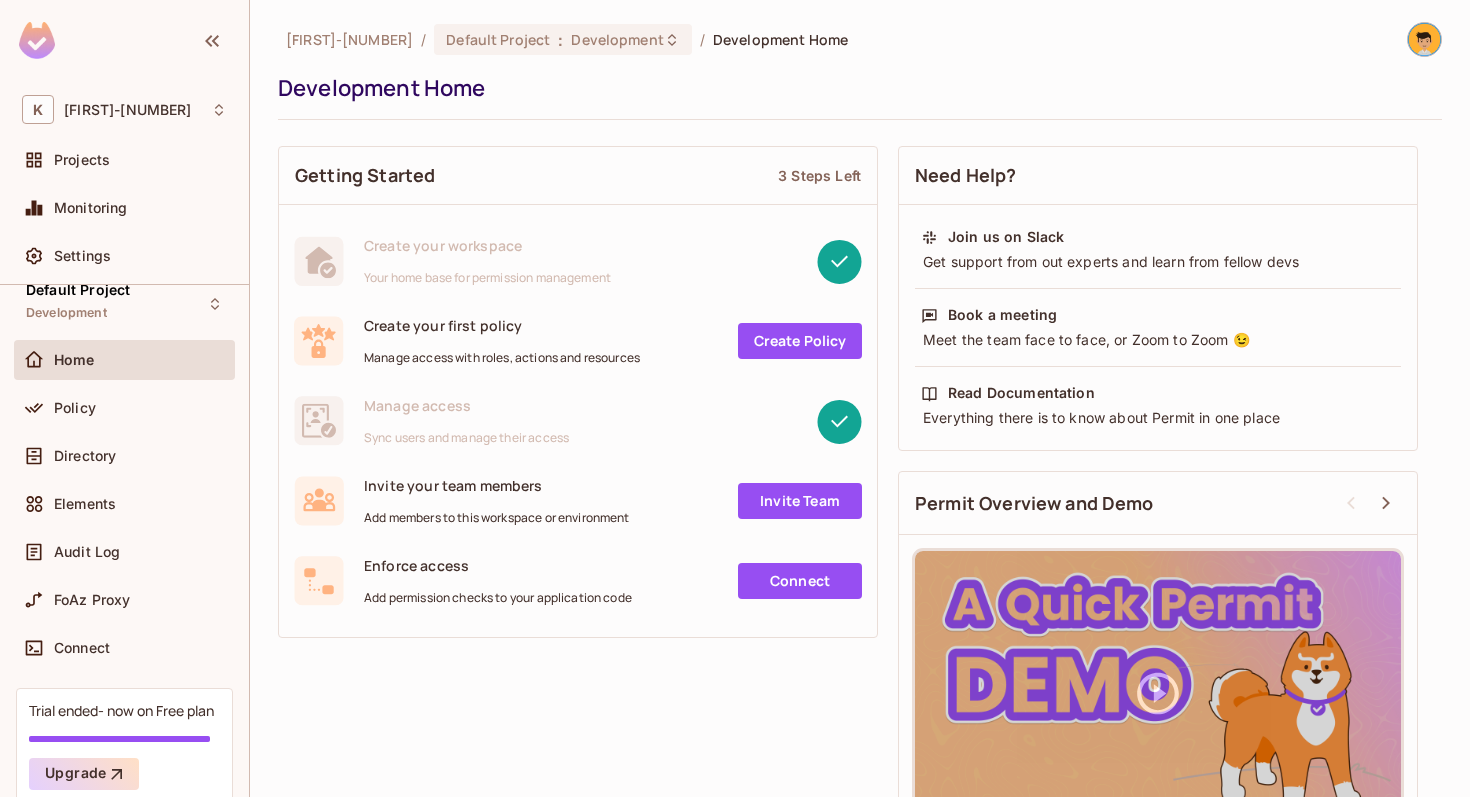 scroll, scrollTop: 12, scrollLeft: 0, axis: vertical 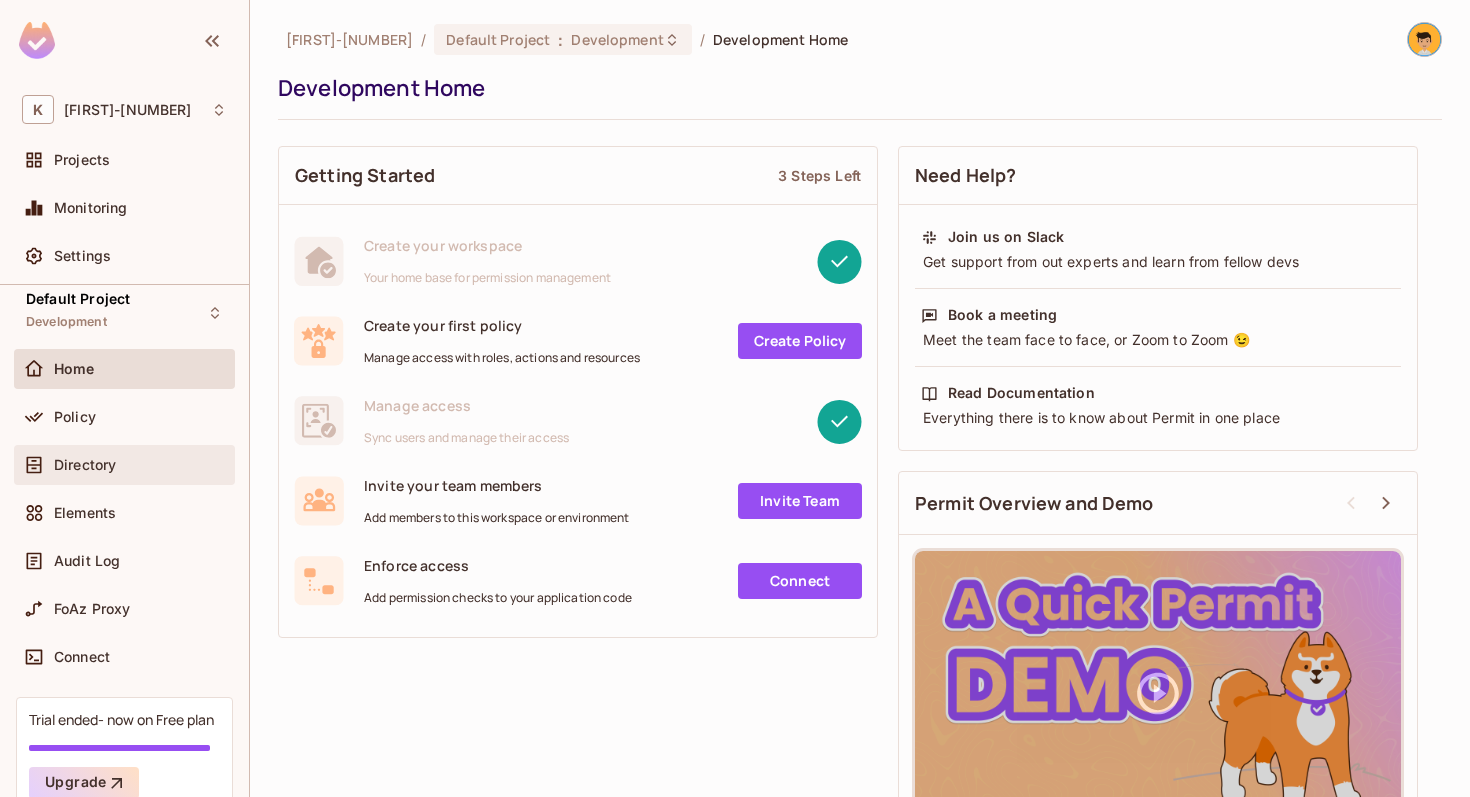click on "Directory" at bounding box center [124, 465] 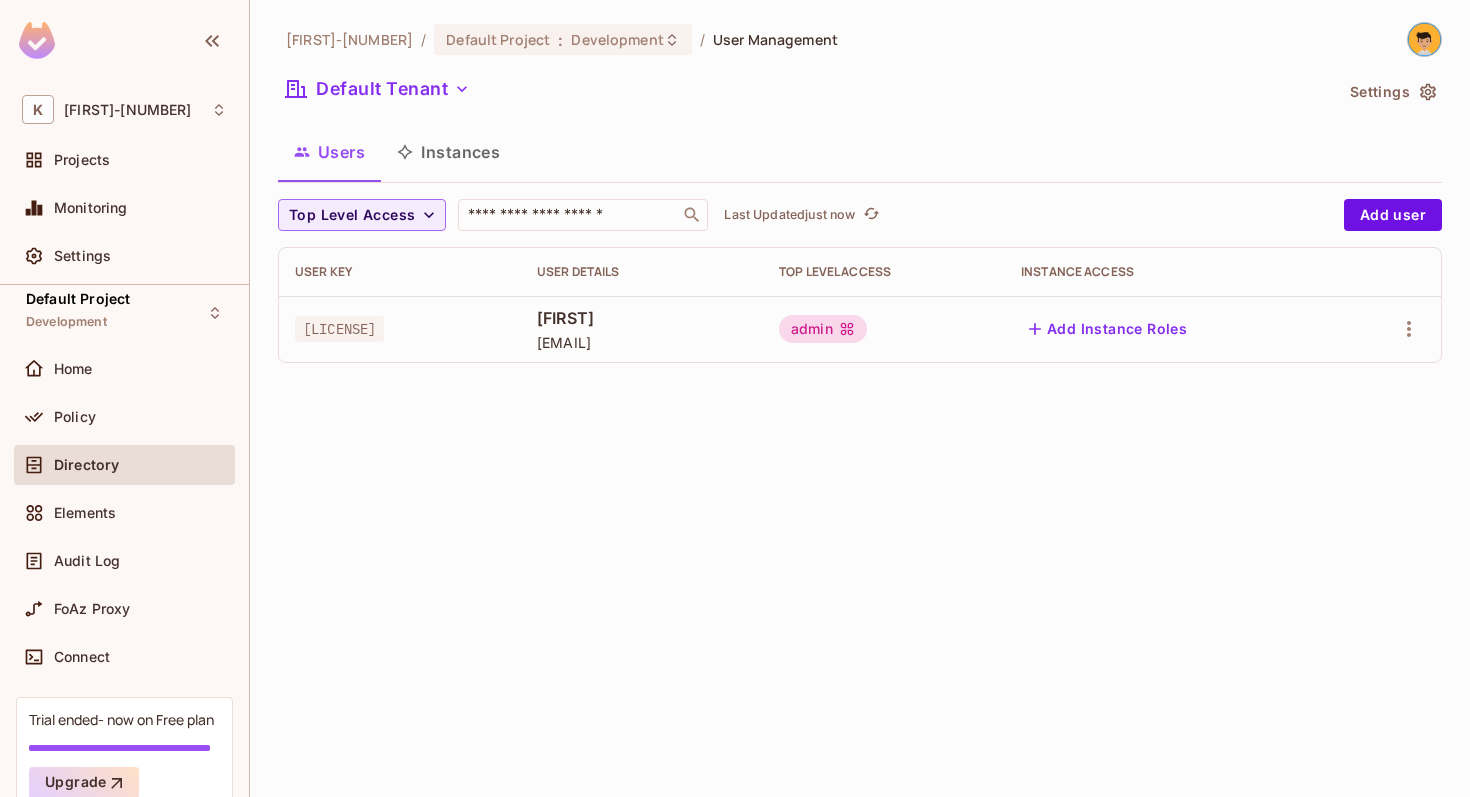 click 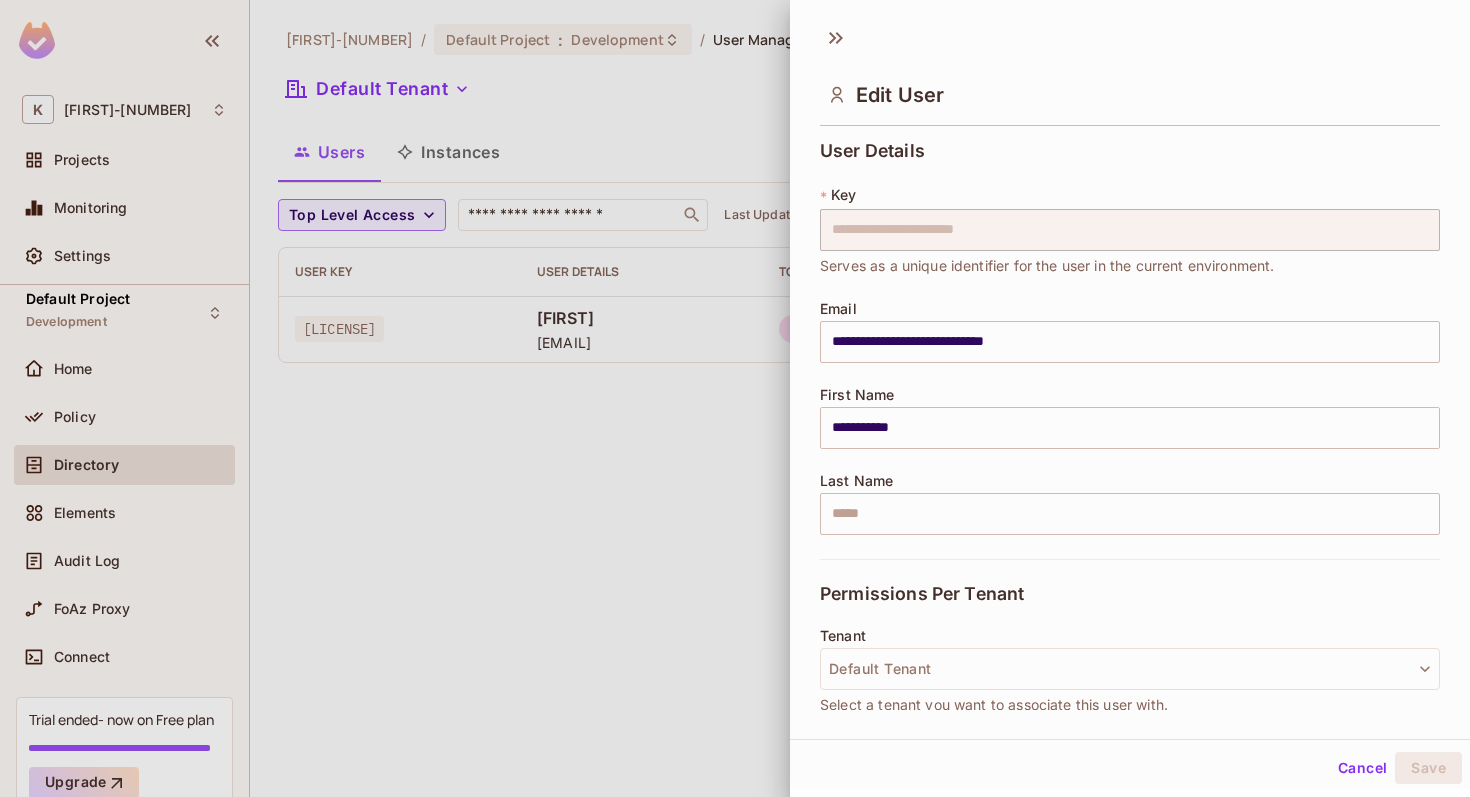 click at bounding box center [735, 398] 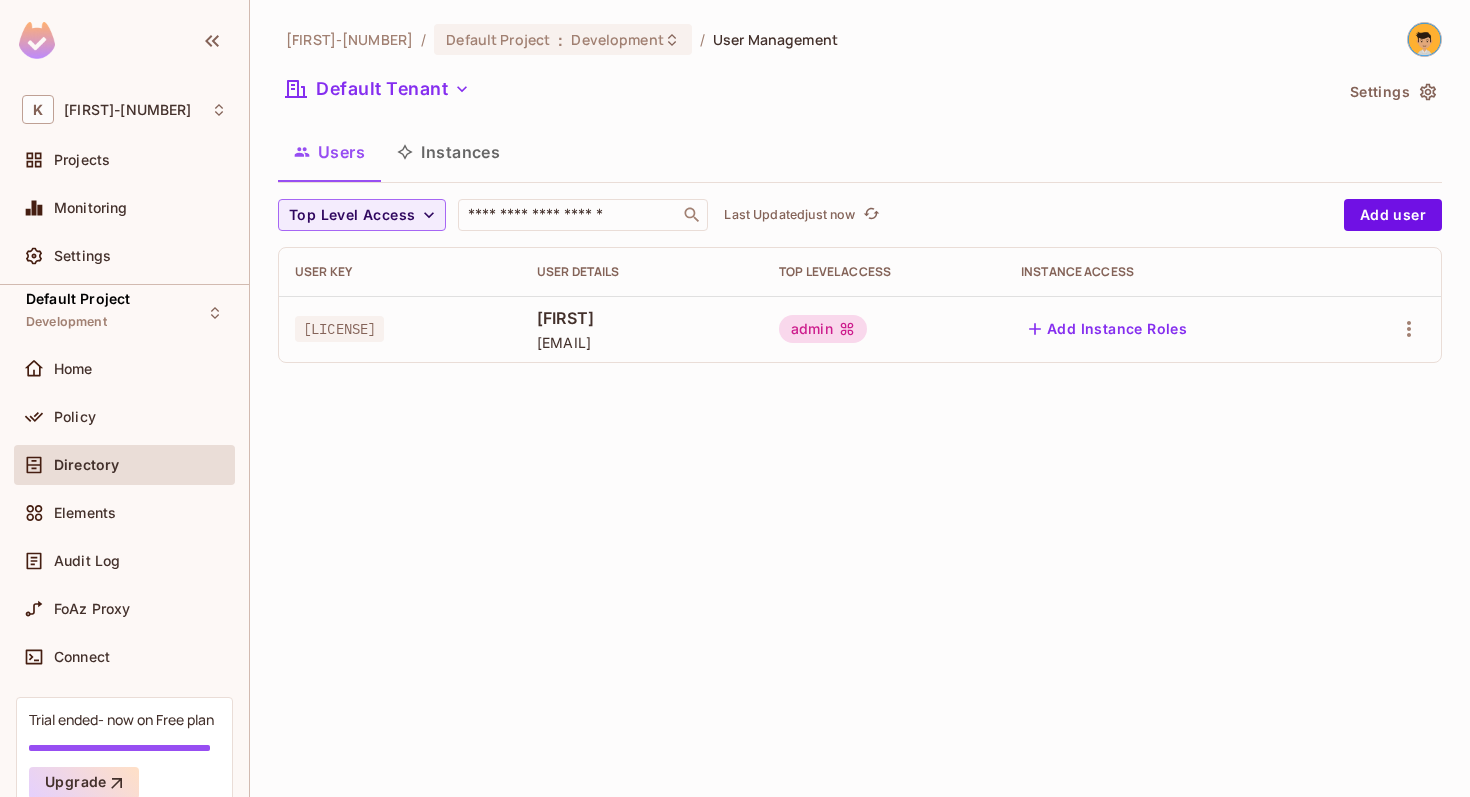 click on "Instances" at bounding box center (448, 152) 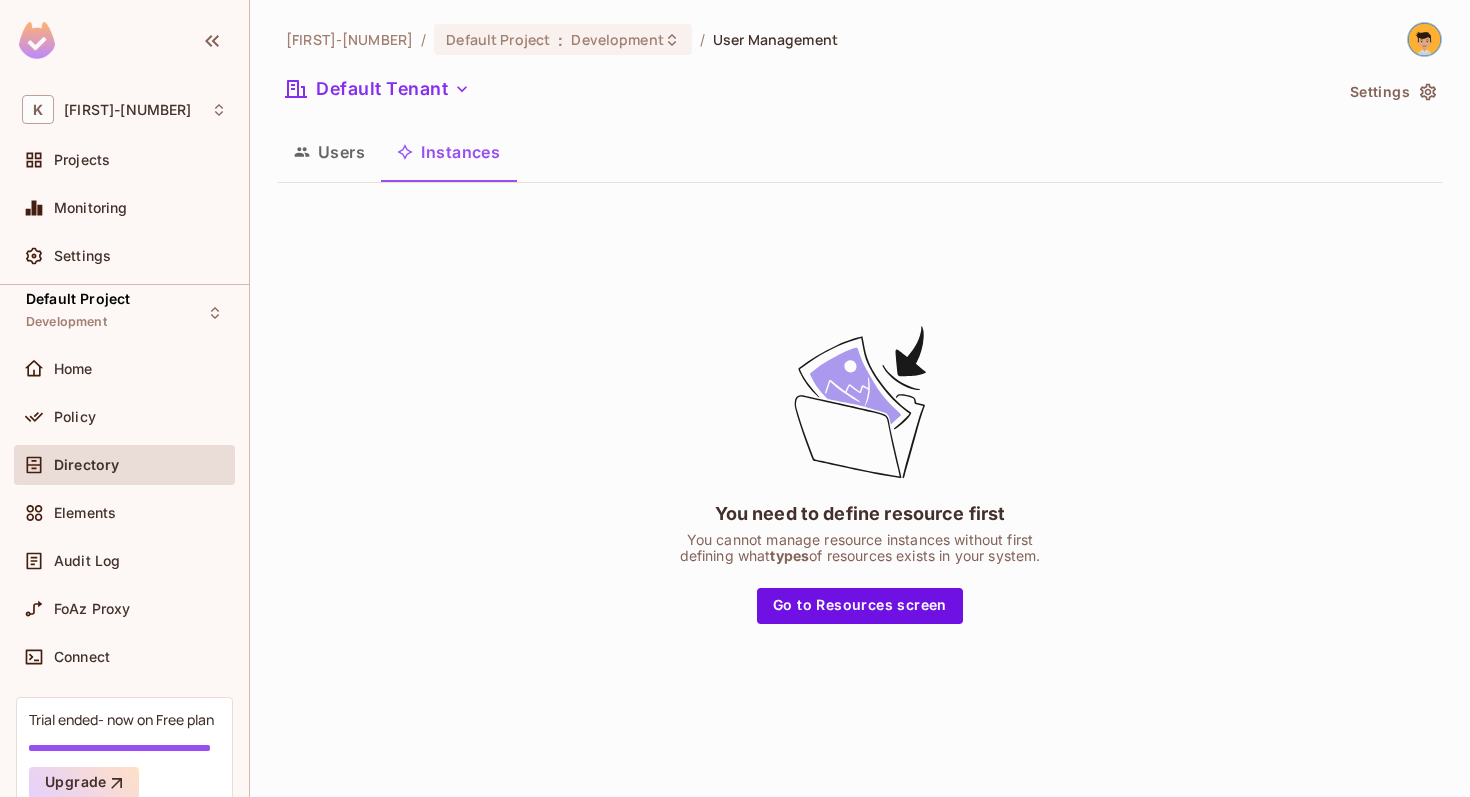 click on "Users" at bounding box center [329, 152] 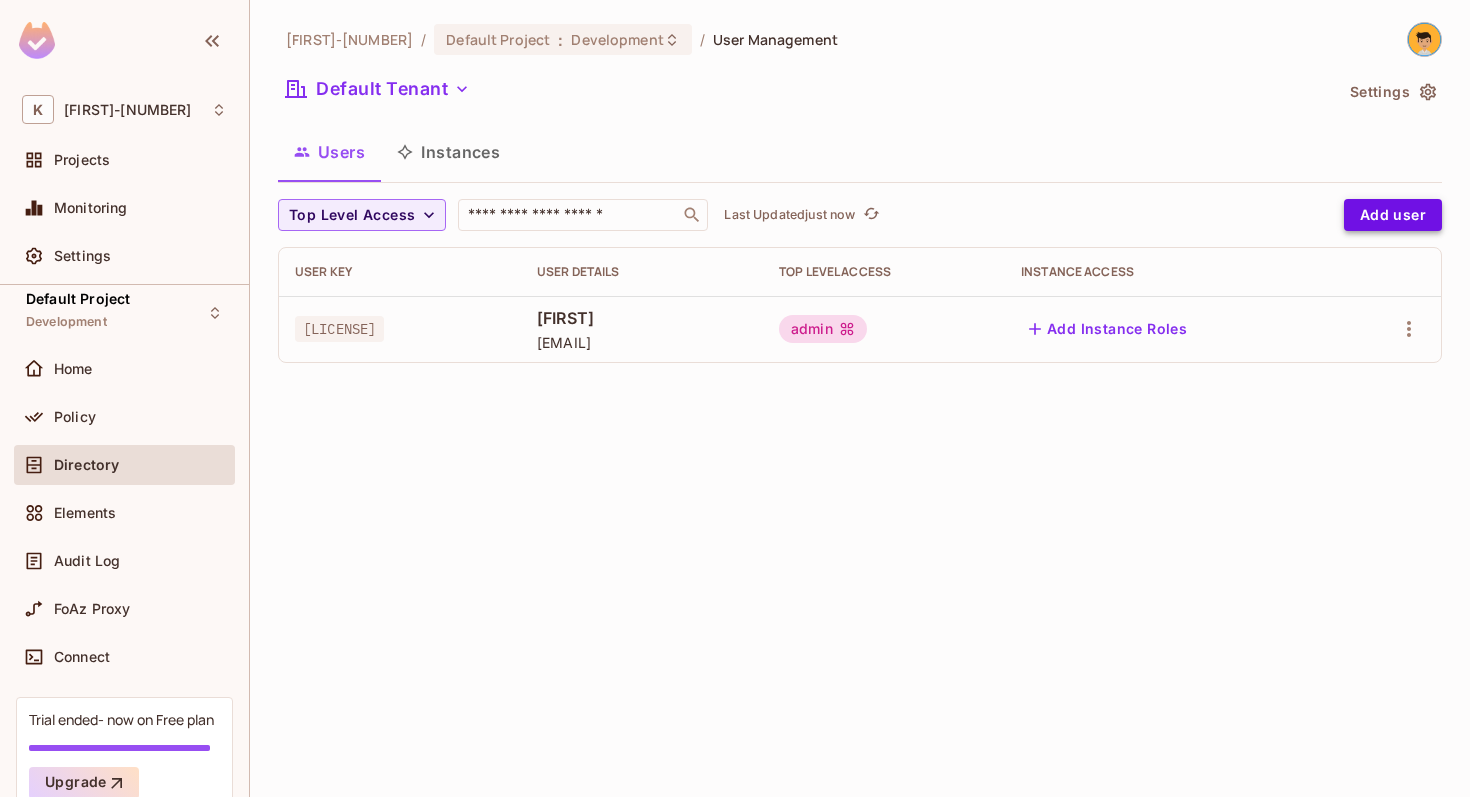 click on "Add user" at bounding box center (1393, 215) 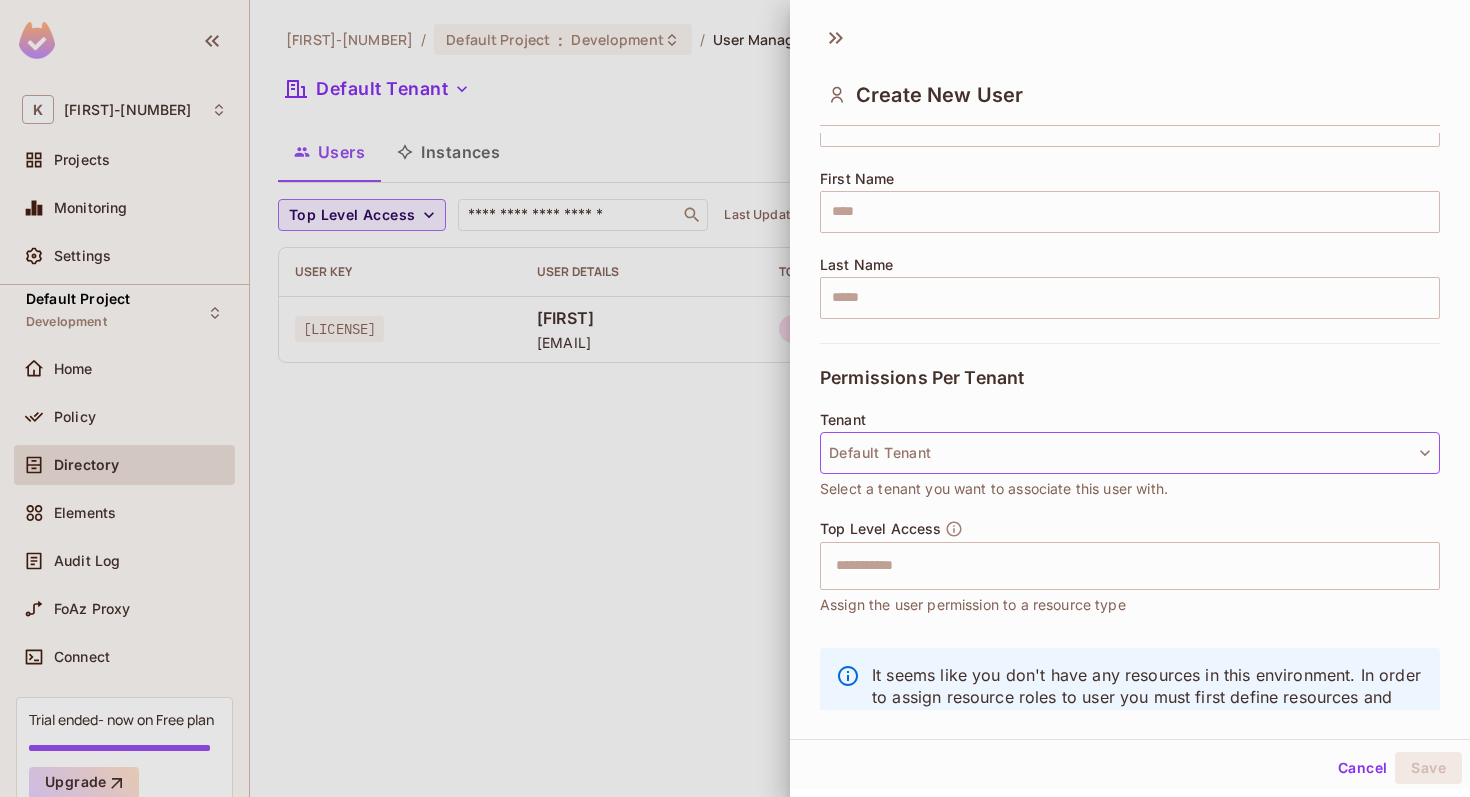 scroll, scrollTop: 231, scrollLeft: 0, axis: vertical 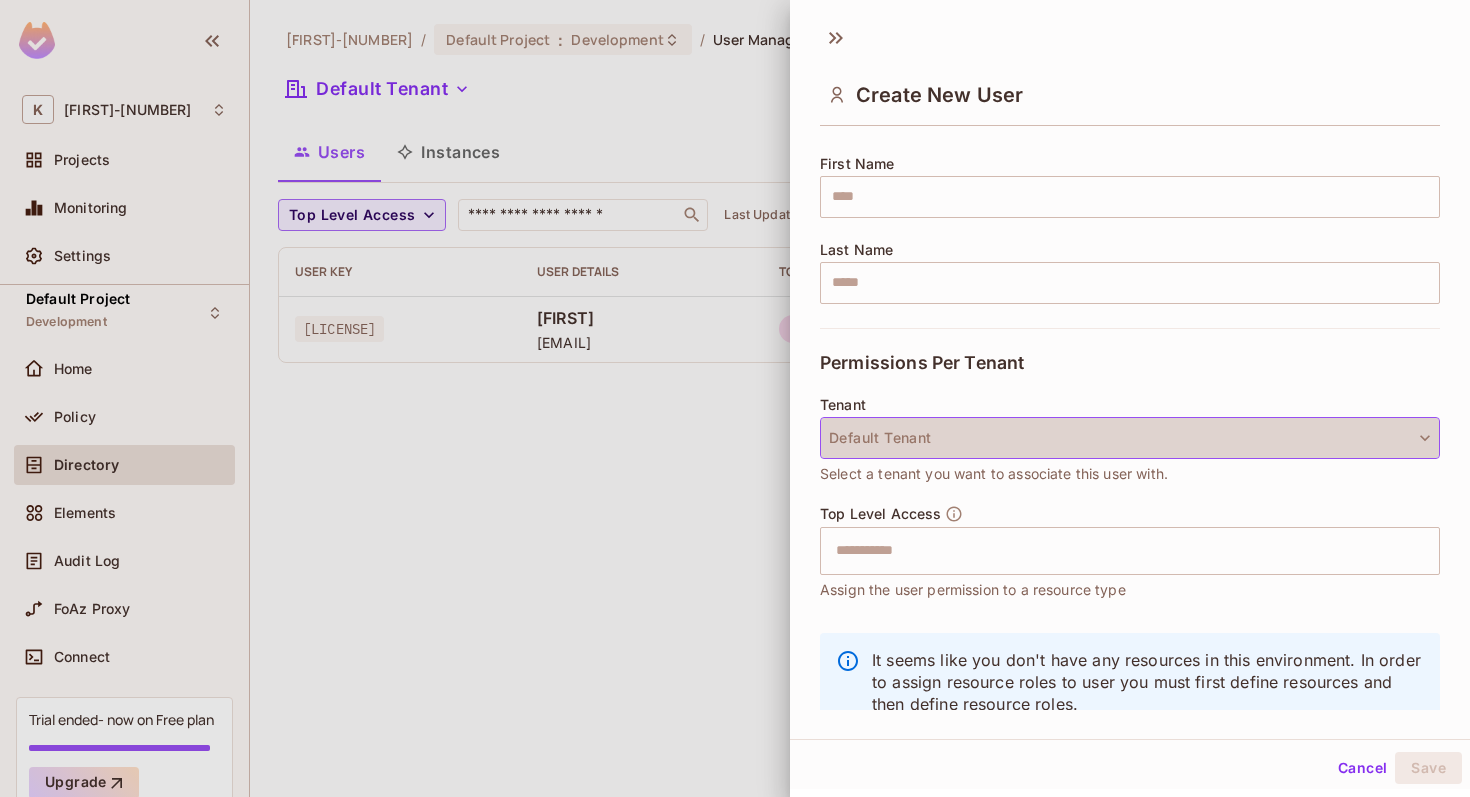 click on "Default Tenant" at bounding box center [1130, 438] 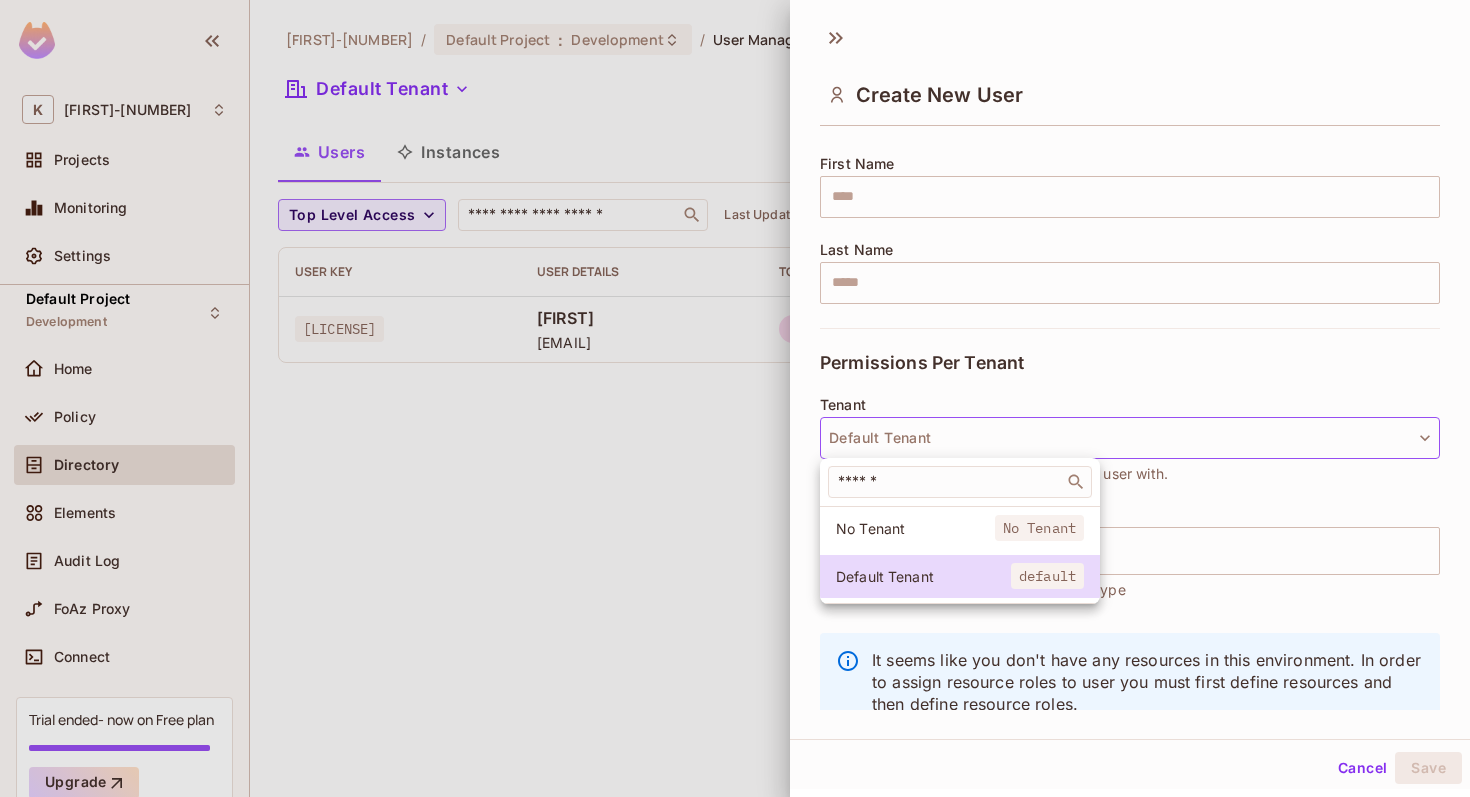 click at bounding box center (735, 398) 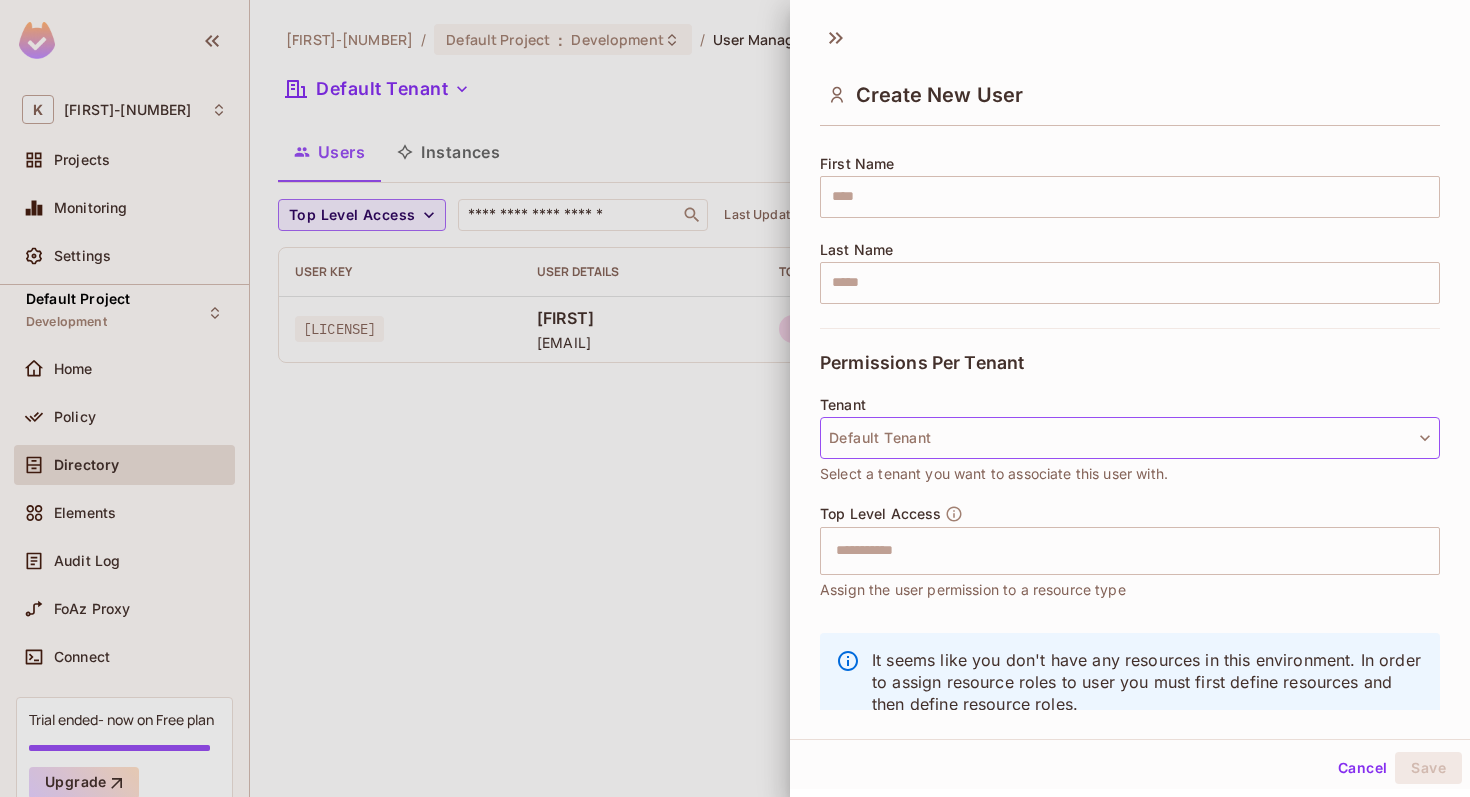 scroll, scrollTop: 284, scrollLeft: 0, axis: vertical 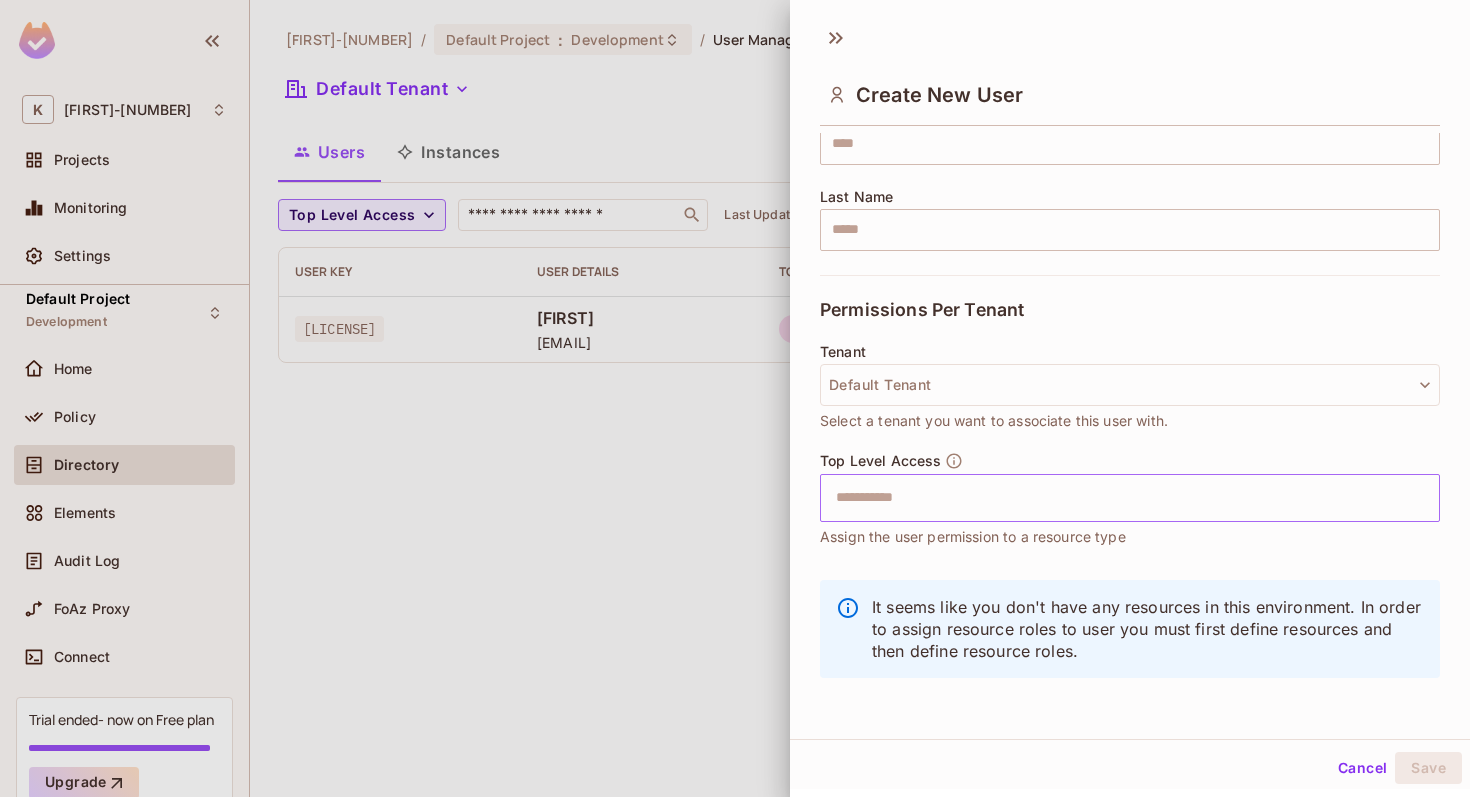 click at bounding box center [1112, 498] 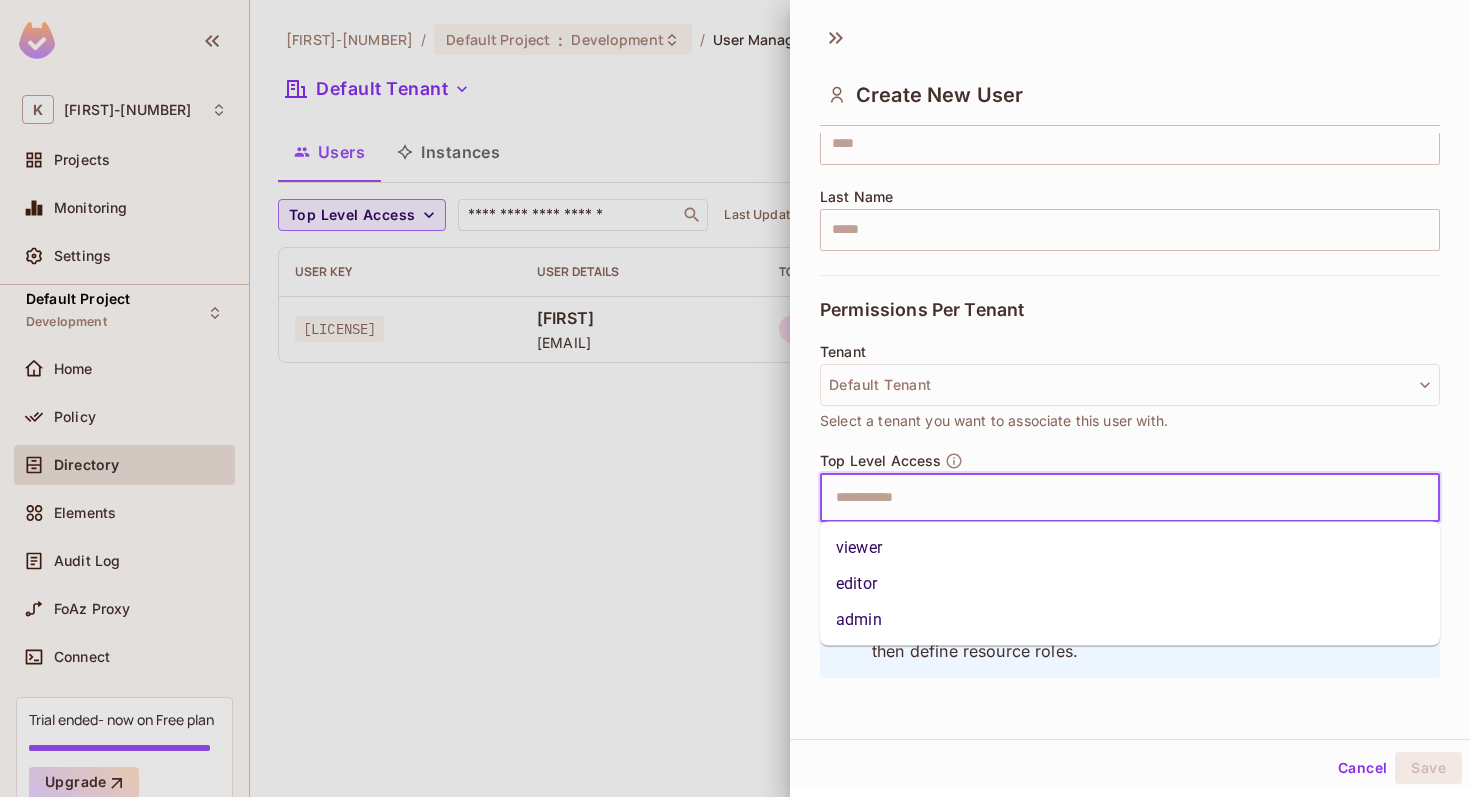 click at bounding box center (735, 398) 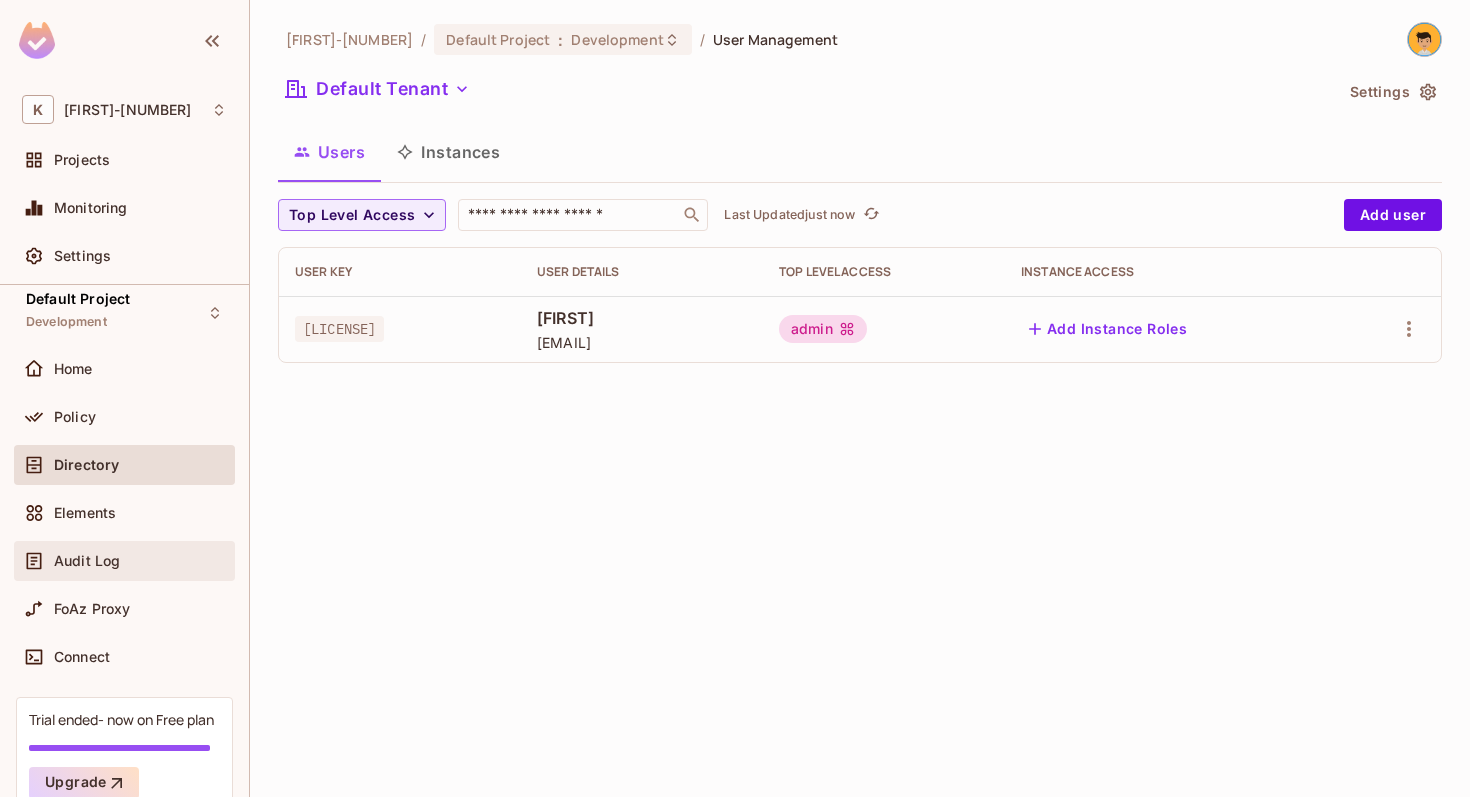 click on "Audit Log" at bounding box center [124, 561] 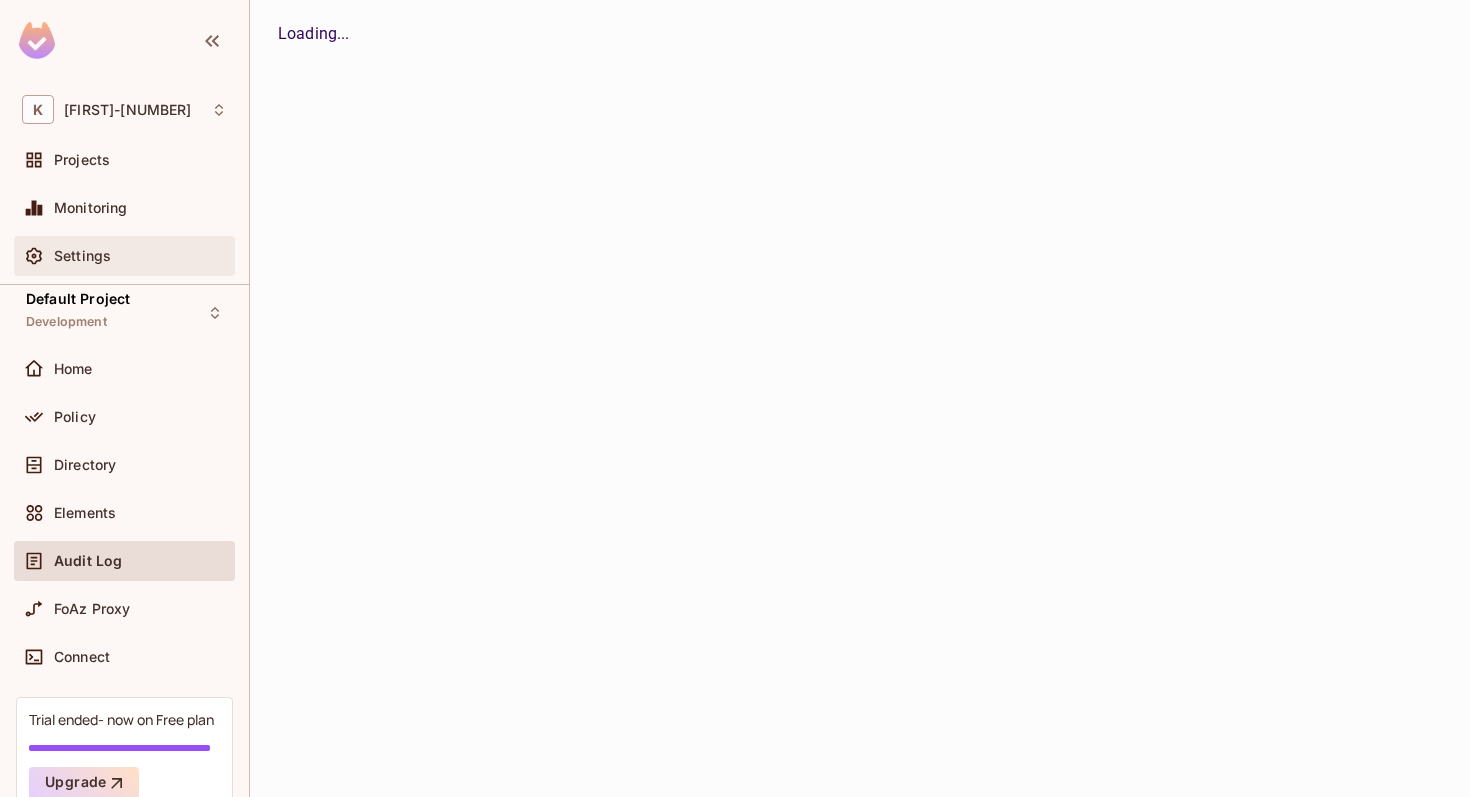 click on "Settings" at bounding box center [124, 256] 